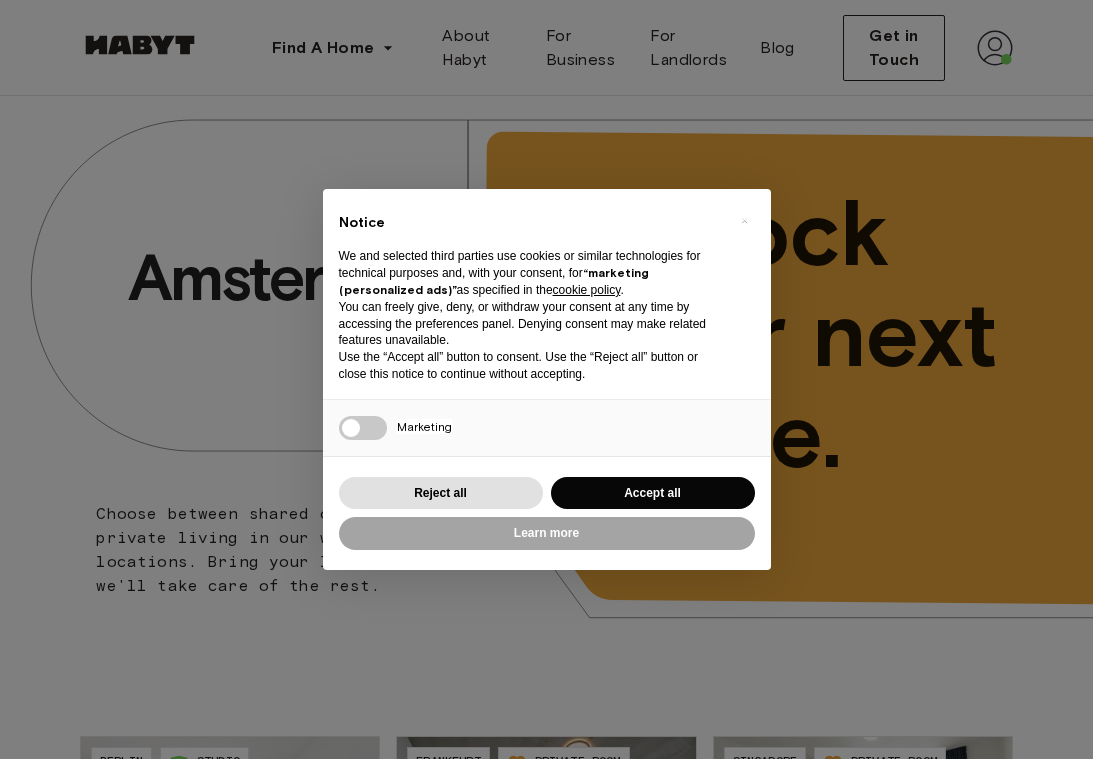 scroll, scrollTop: 0, scrollLeft: 0, axis: both 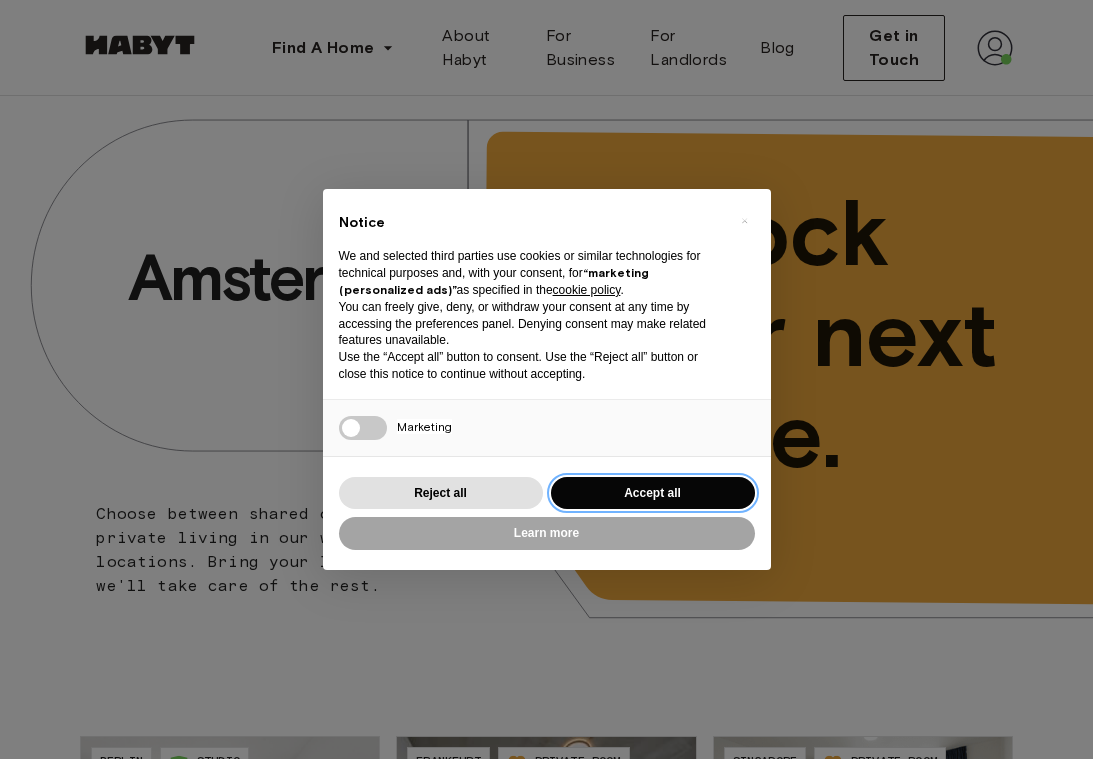 click on "Accept all" at bounding box center [653, 493] 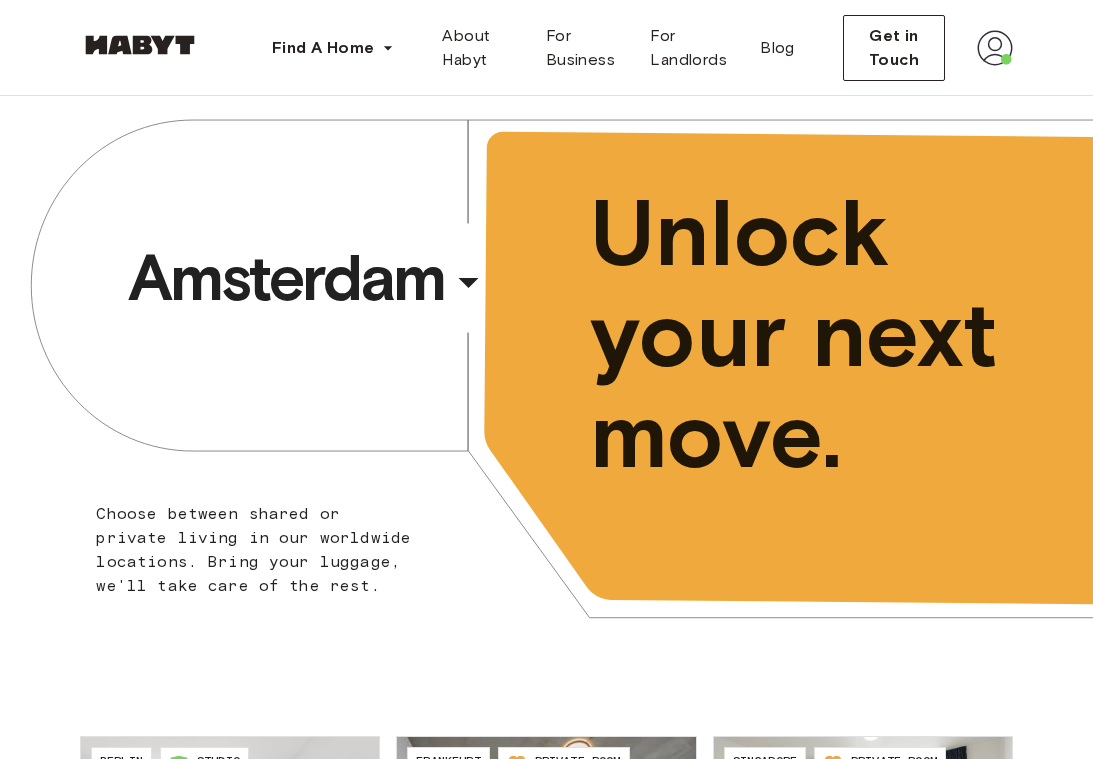 scroll, scrollTop: 0, scrollLeft: 0, axis: both 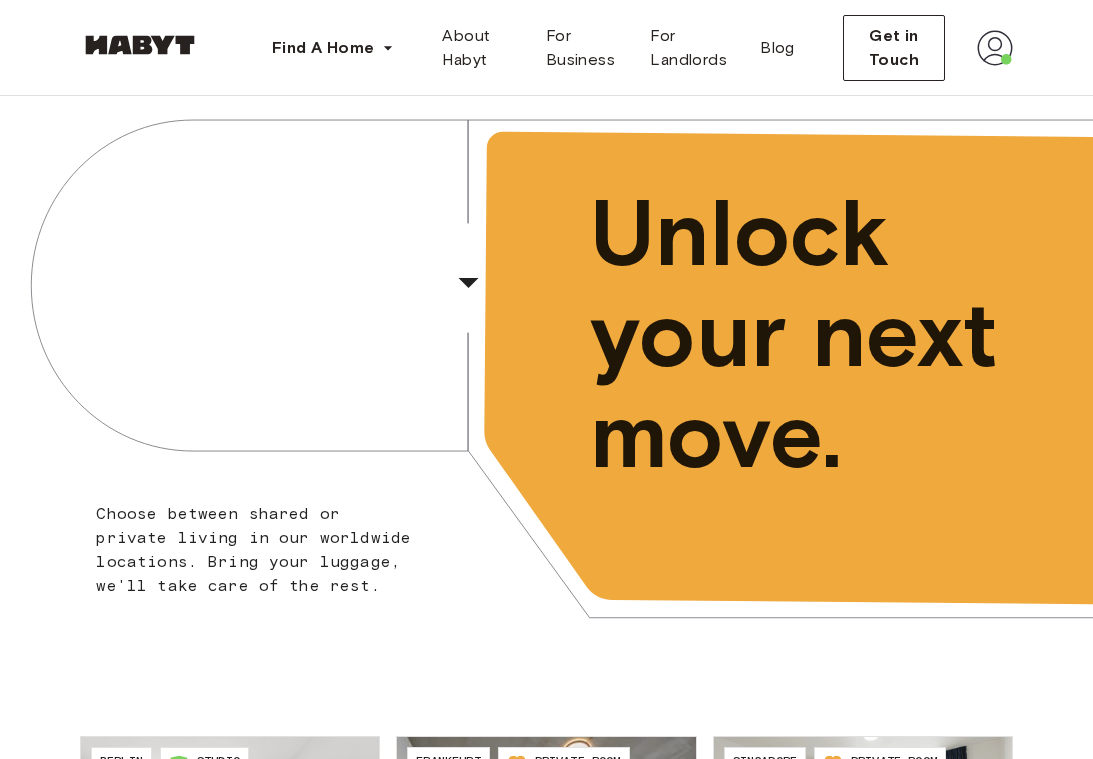 click at bounding box center [995, 48] 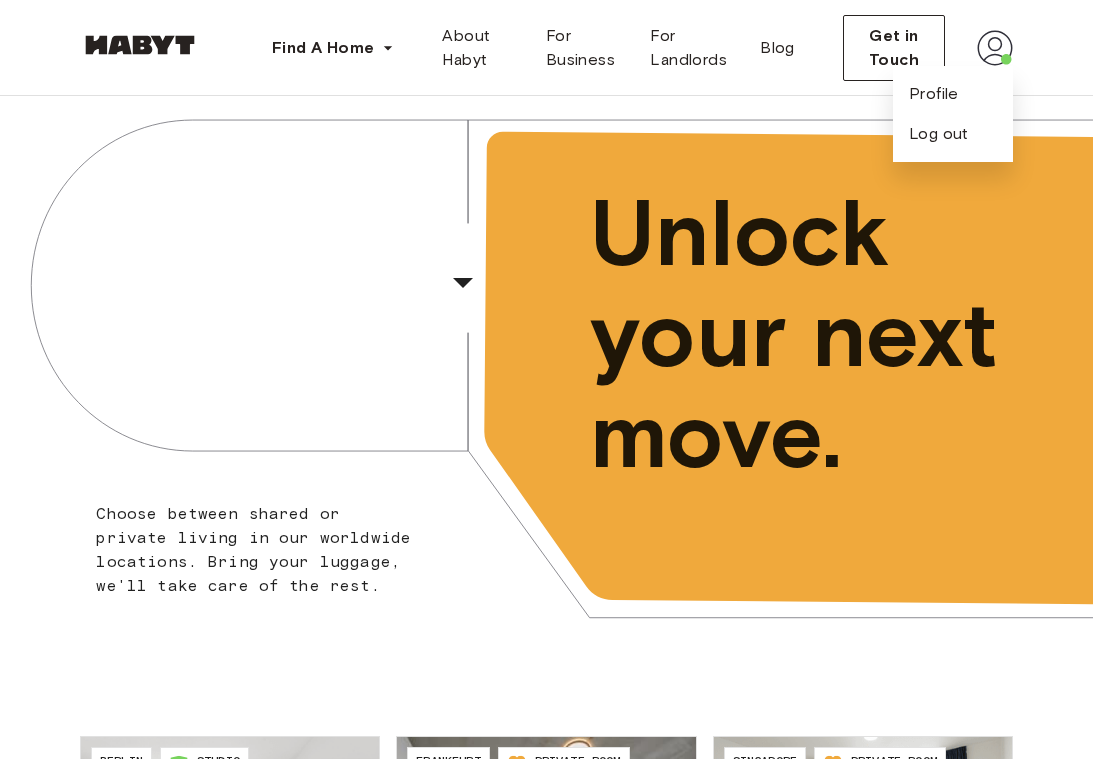 click on "Profile Log out" at bounding box center [953, 114] 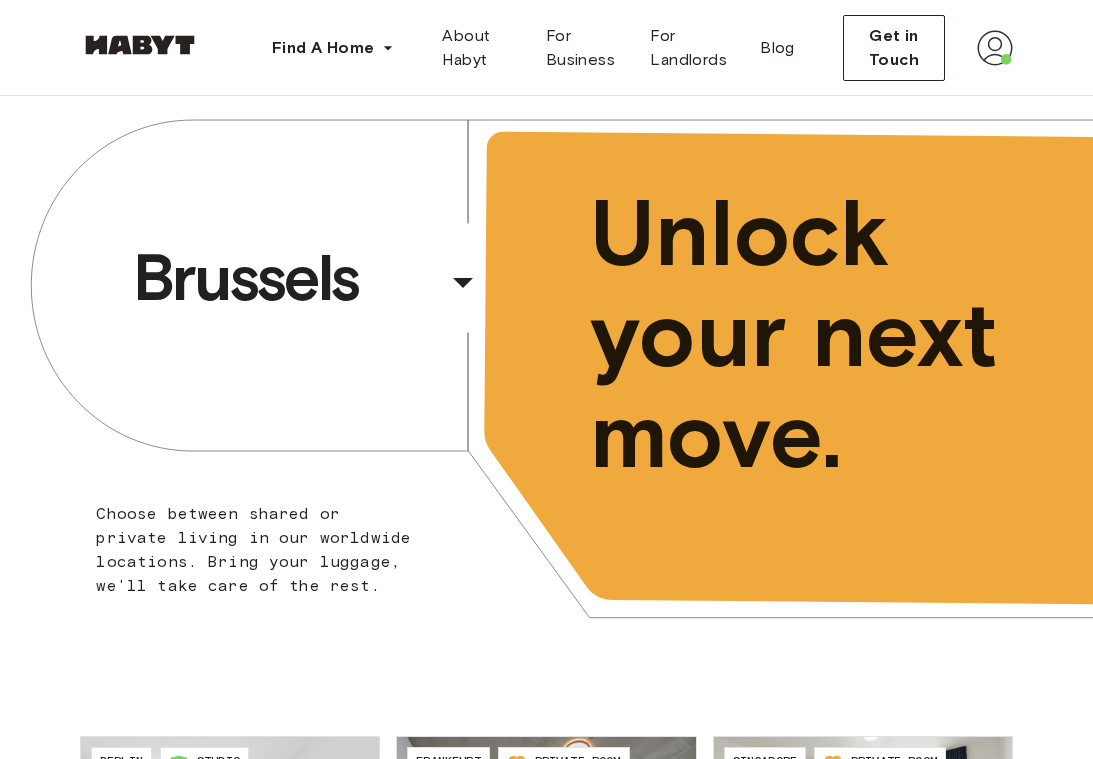 click at bounding box center (995, 48) 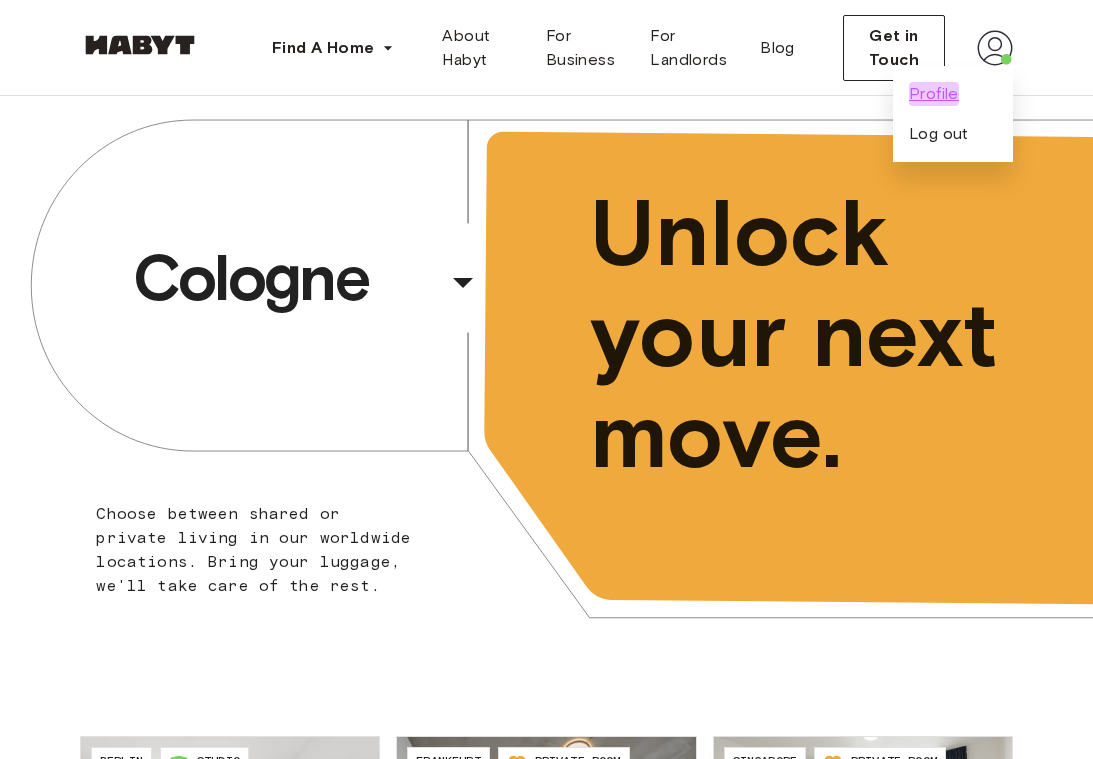 click on "Profile" at bounding box center (934, 94) 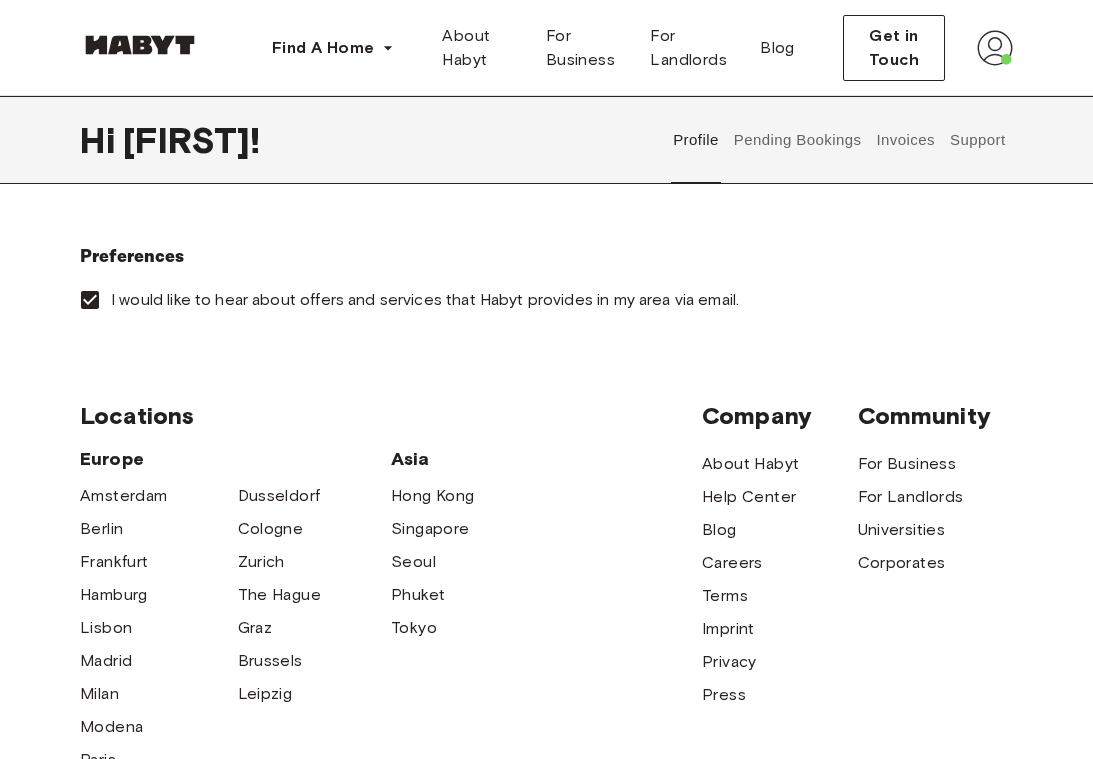 click on "Support" at bounding box center (977, 140) 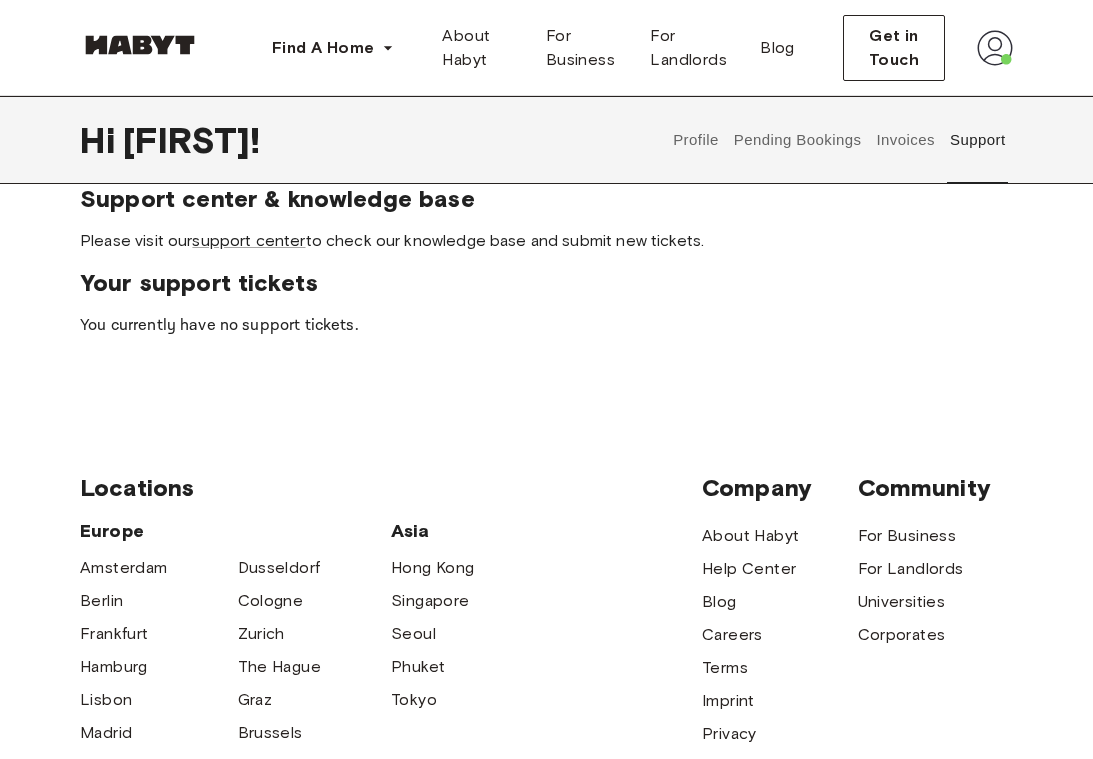 scroll, scrollTop: 0, scrollLeft: 0, axis: both 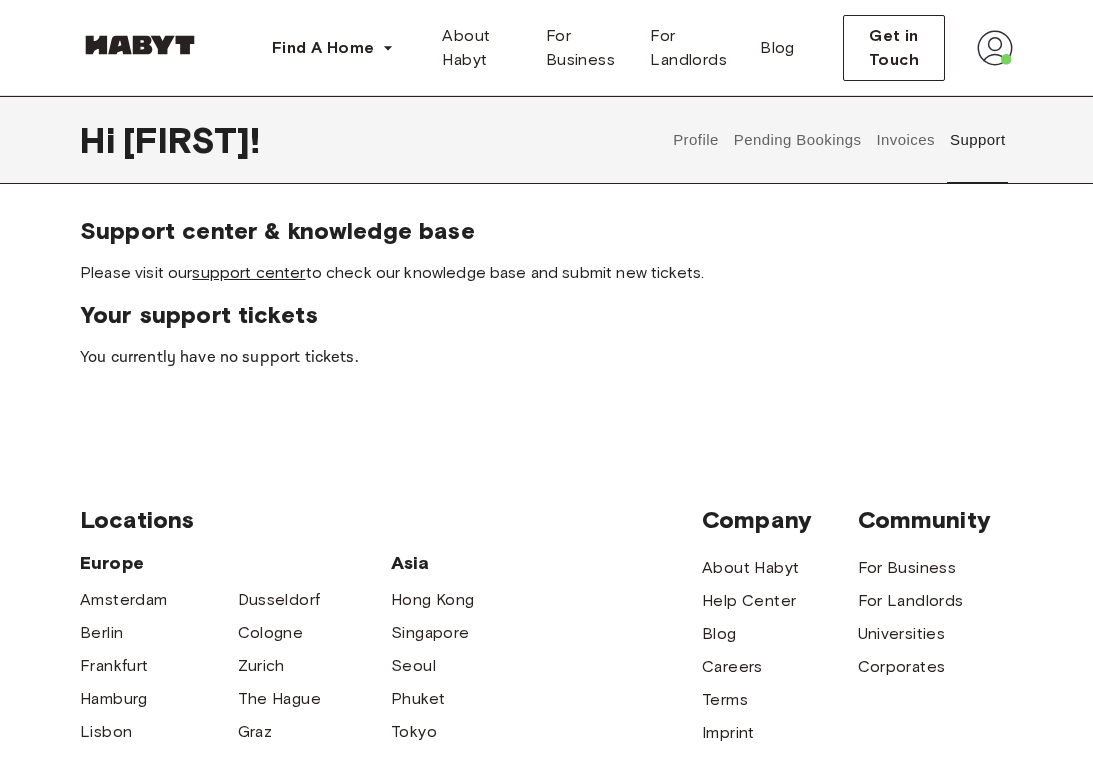 click on "support center" at bounding box center (248, 272) 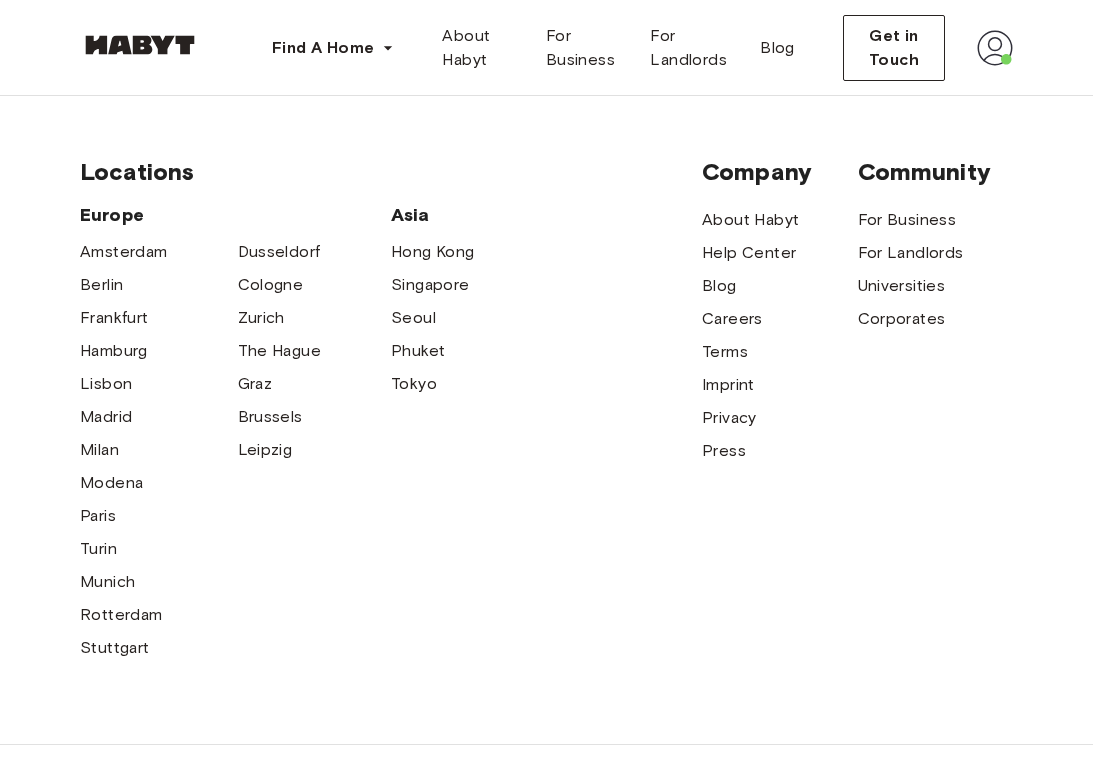 scroll, scrollTop: 0, scrollLeft: 0, axis: both 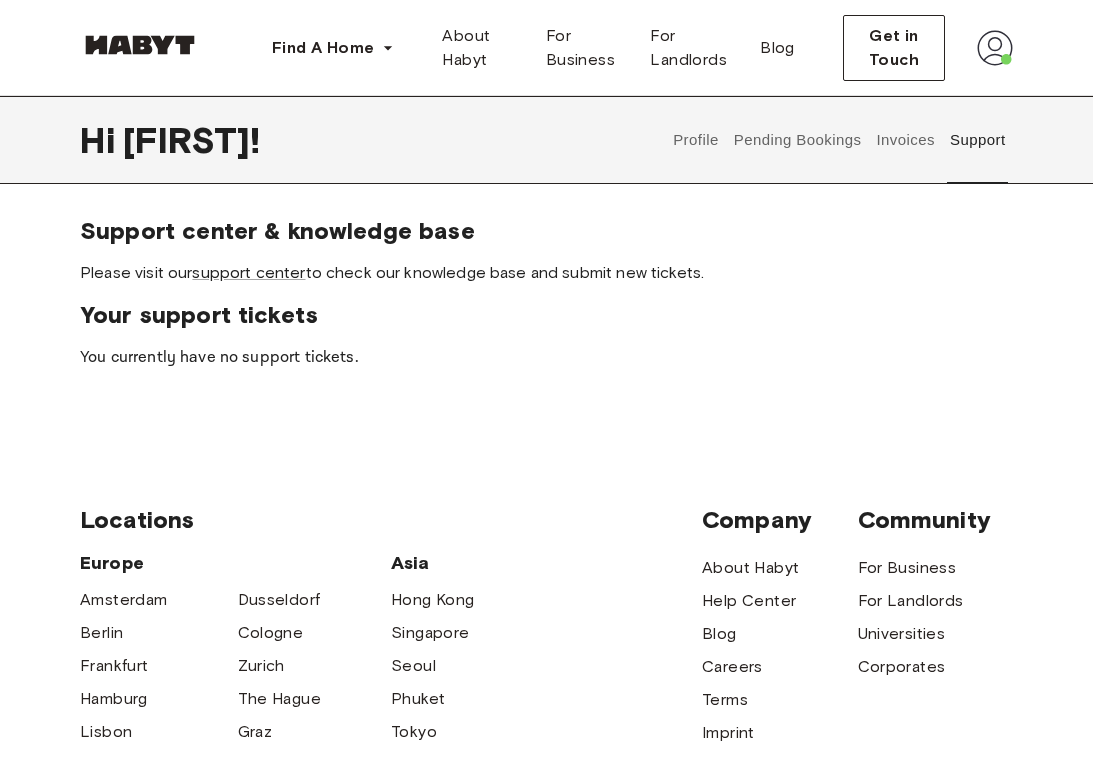 click on "Hi   Edoardo ! Profile Pending Bookings Invoices Support" at bounding box center (546, 140) 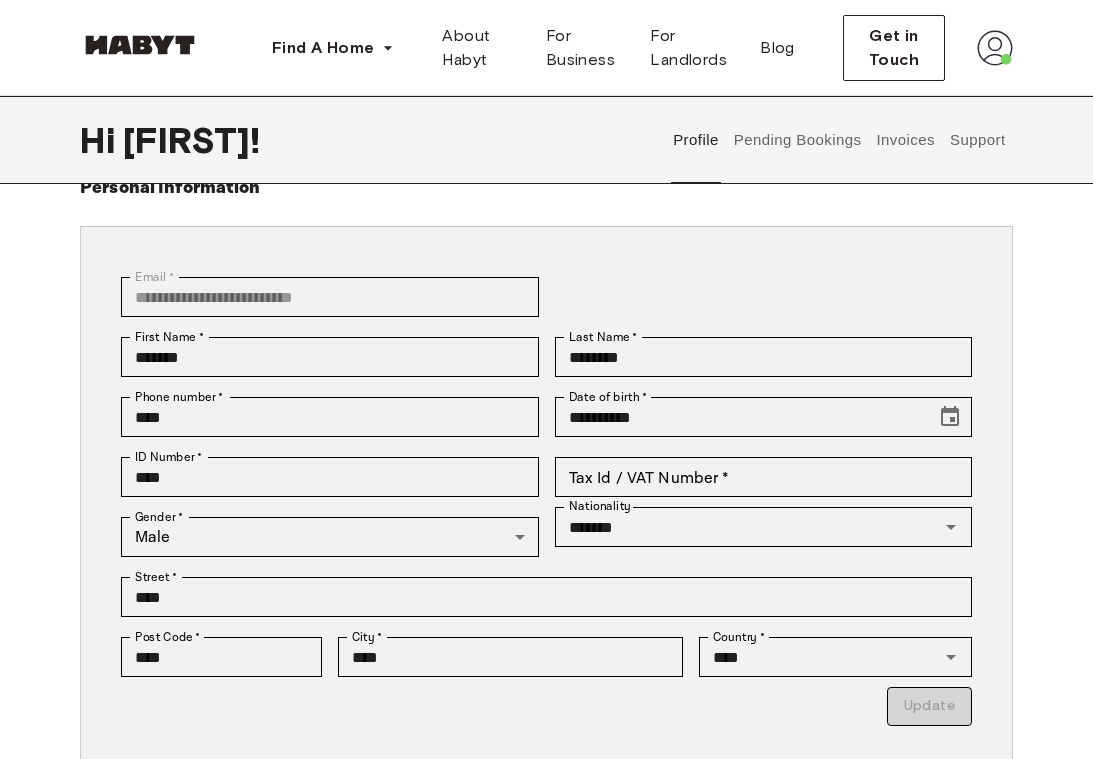 scroll, scrollTop: 0, scrollLeft: 0, axis: both 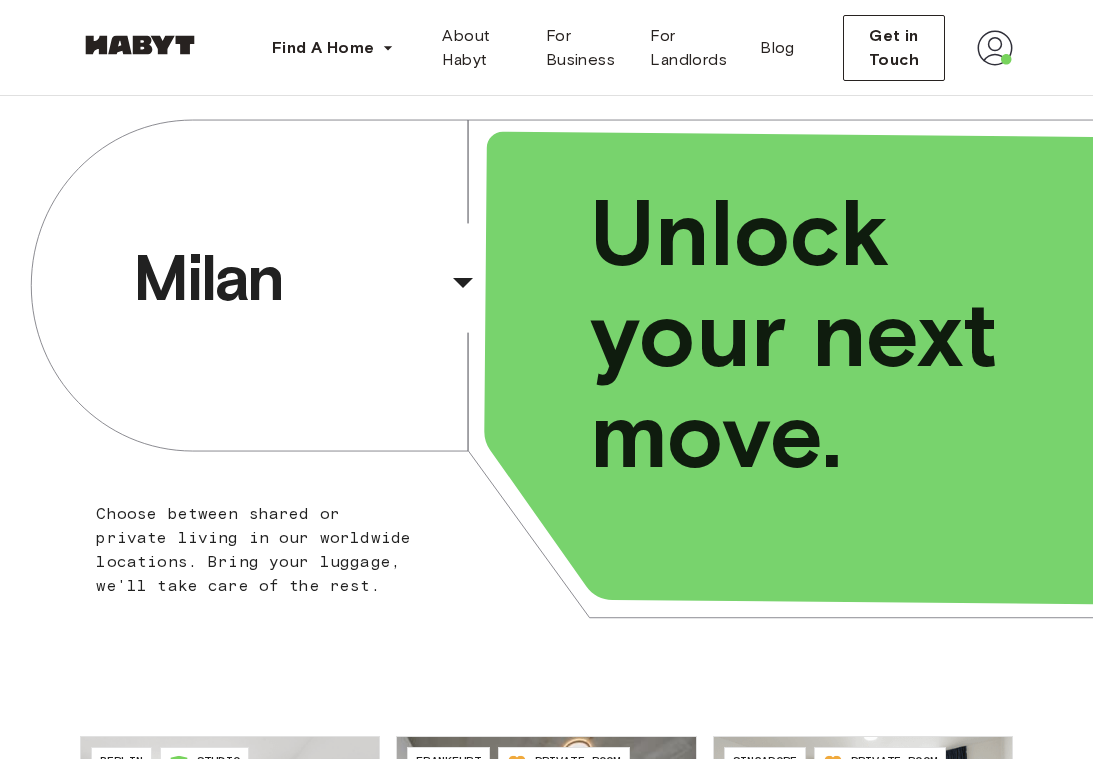 click at bounding box center (995, 48) 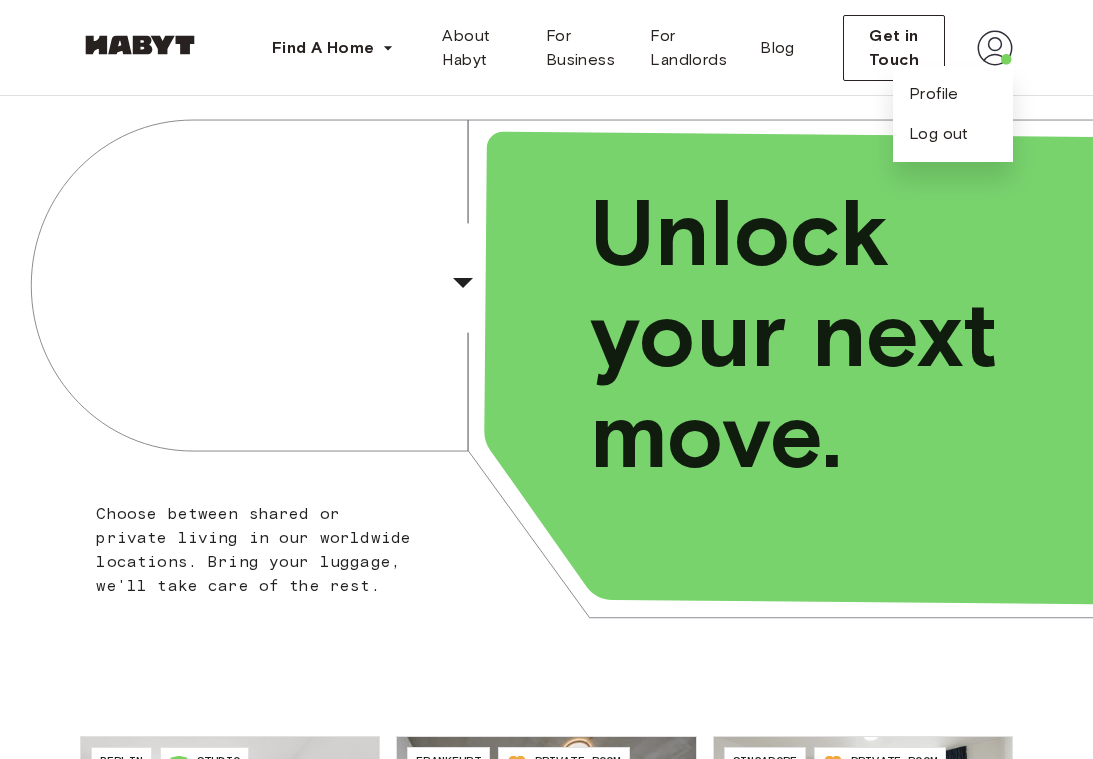 click on "Profile Log out" at bounding box center [953, 114] 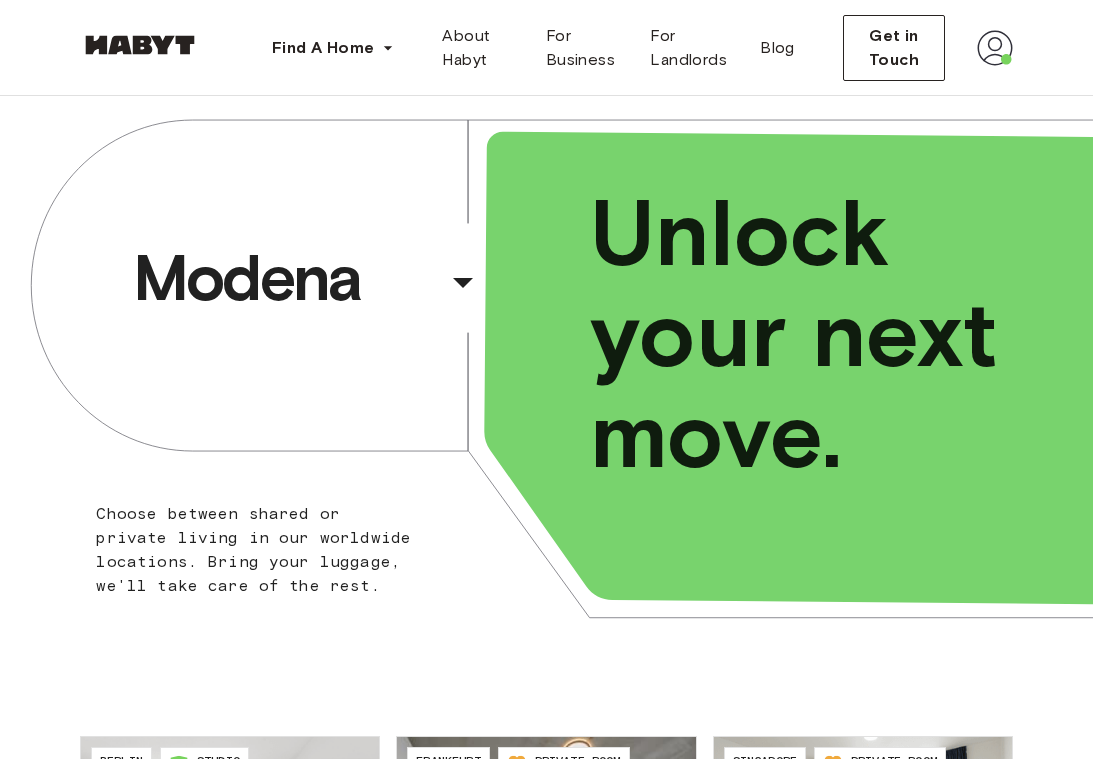click on "Find A Home Europe Amsterdam Berlin Frankfurt Hamburg Lisbon Madrid Milan Modena Paris Turin Munich Rotterdam Stuttgart Dusseldorf Cologne Zurich The Hague Graz Brussels Leipzig Asia Hong Kong Singapore Seoul Phuket Tokyo About Habyt For Business For Landlords Blog Get in Touch" at bounding box center [546, 48] 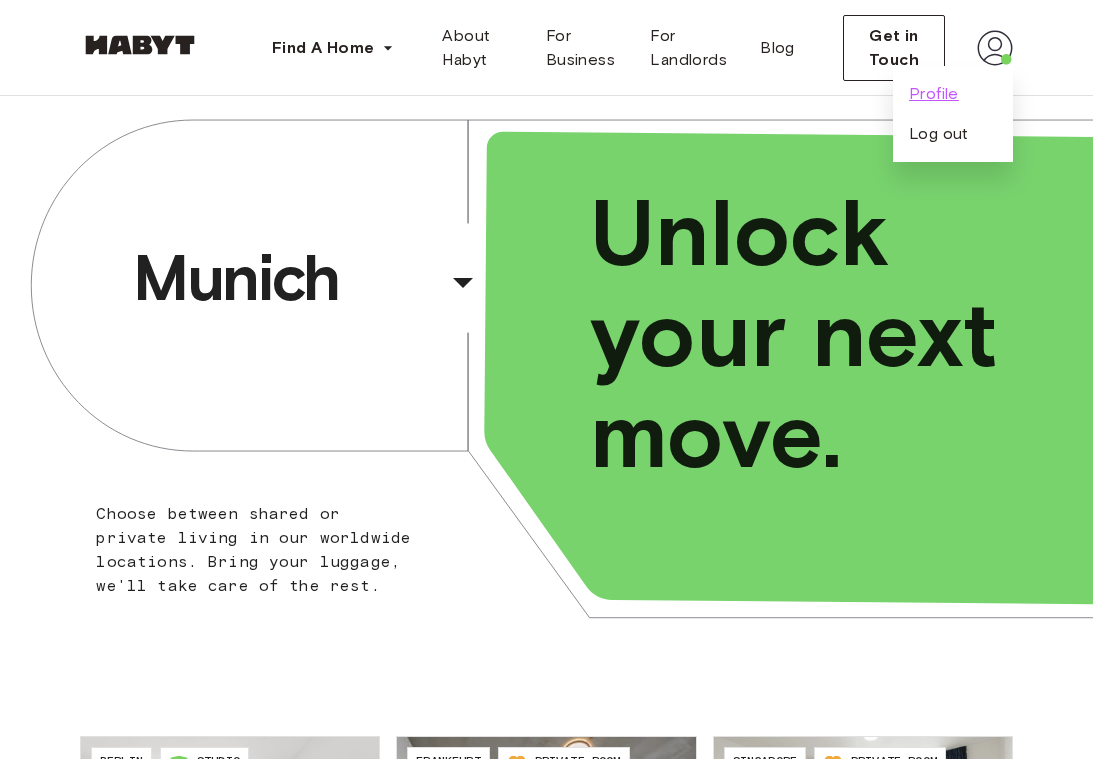 click on "Profile" at bounding box center (934, 94) 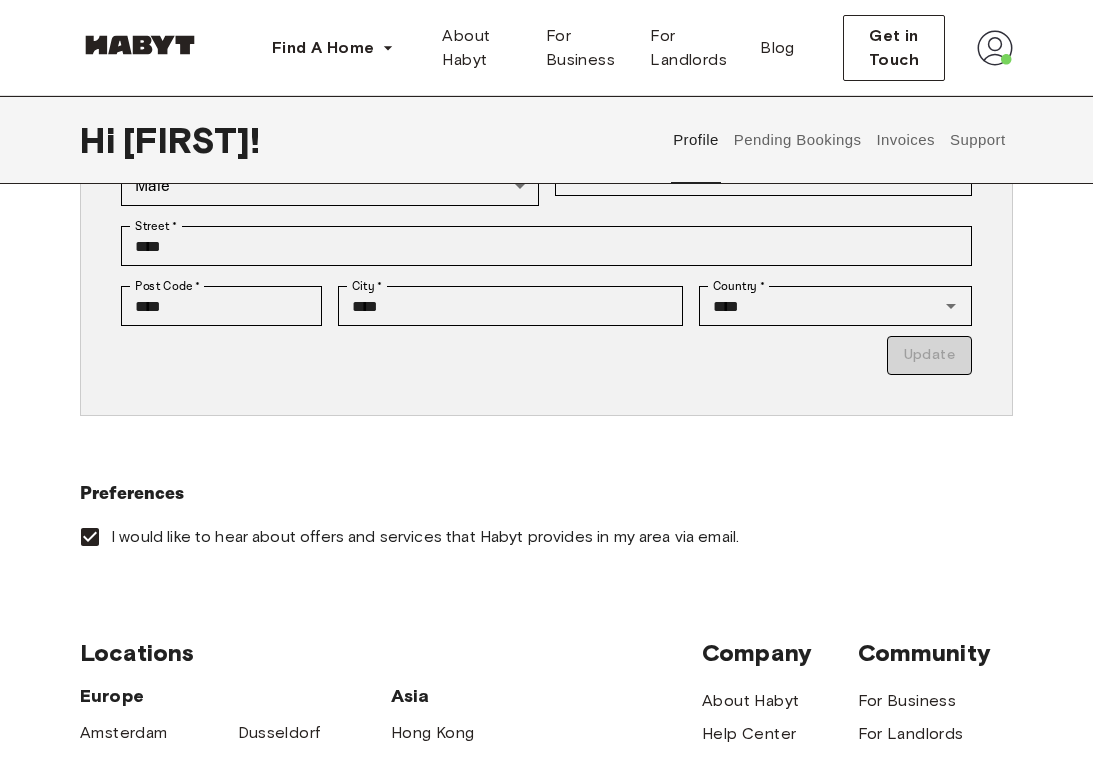scroll, scrollTop: 0, scrollLeft: 0, axis: both 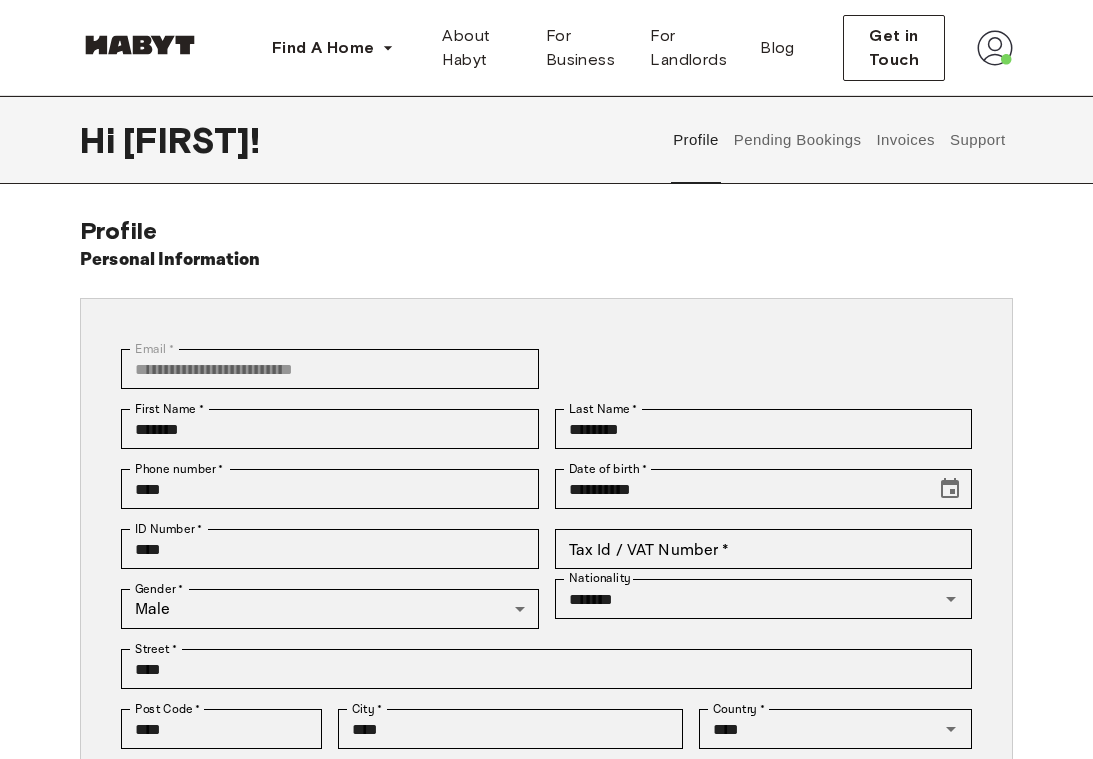 click on "Pending Bookings" at bounding box center [797, 140] 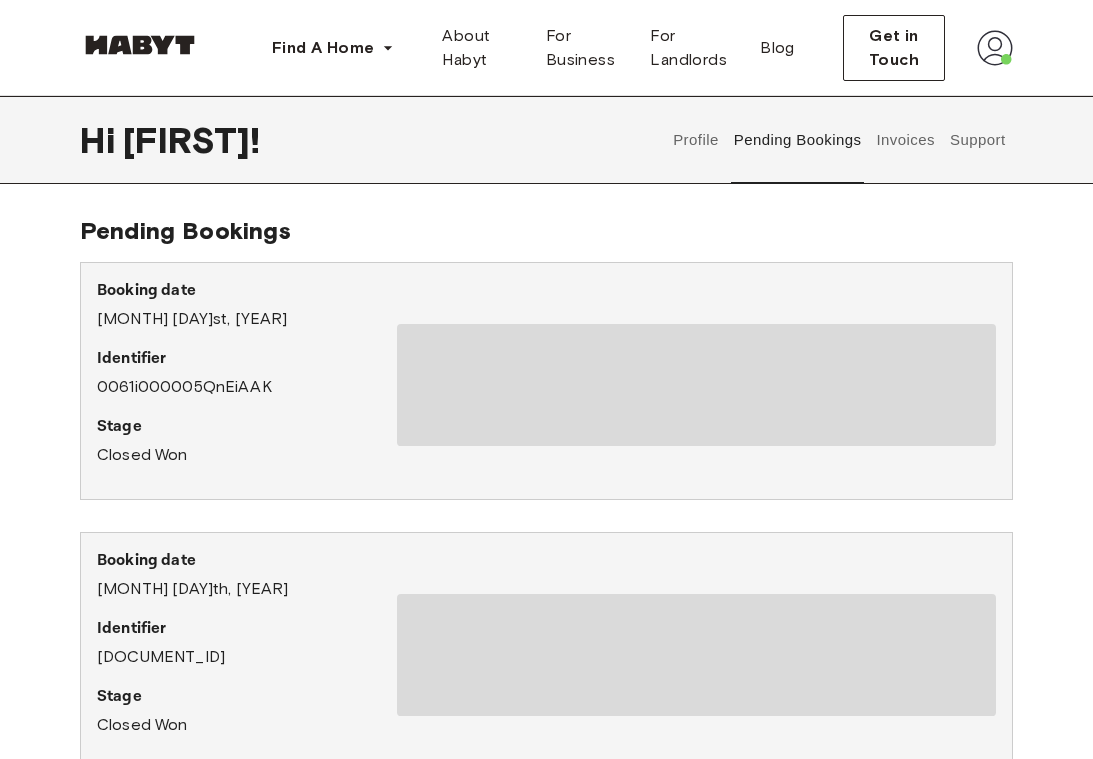 click on "Invoices" at bounding box center [905, 140] 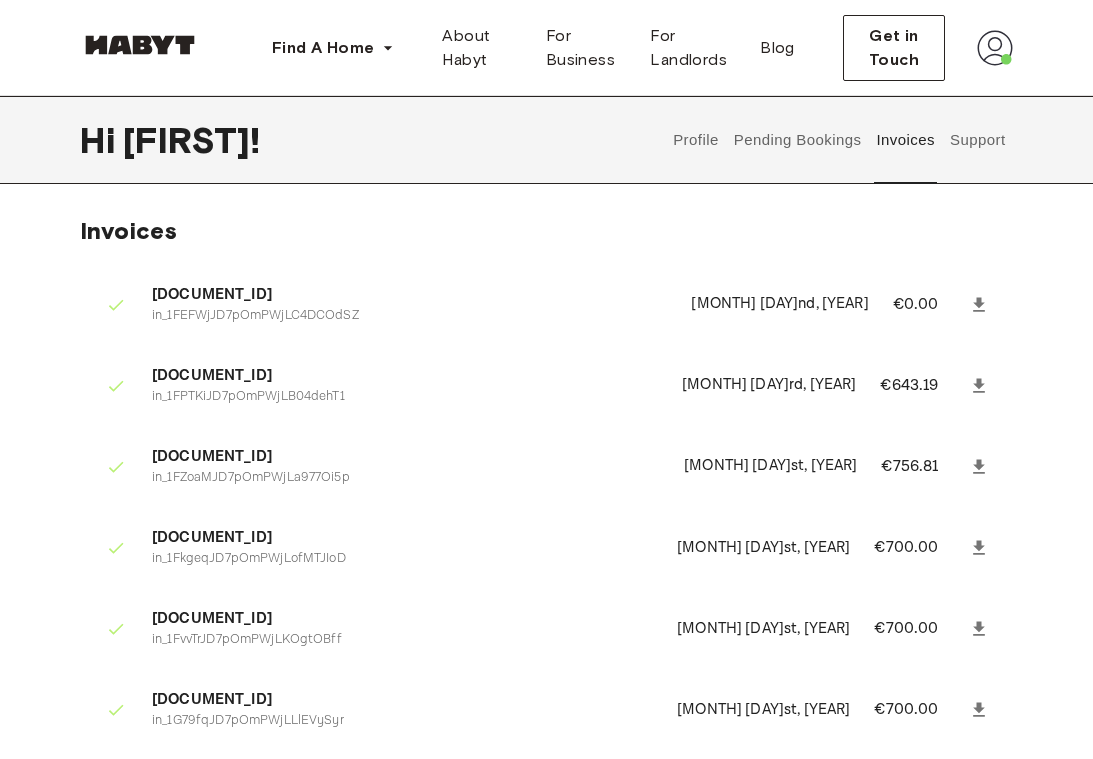 click on "Support" at bounding box center [977, 140] 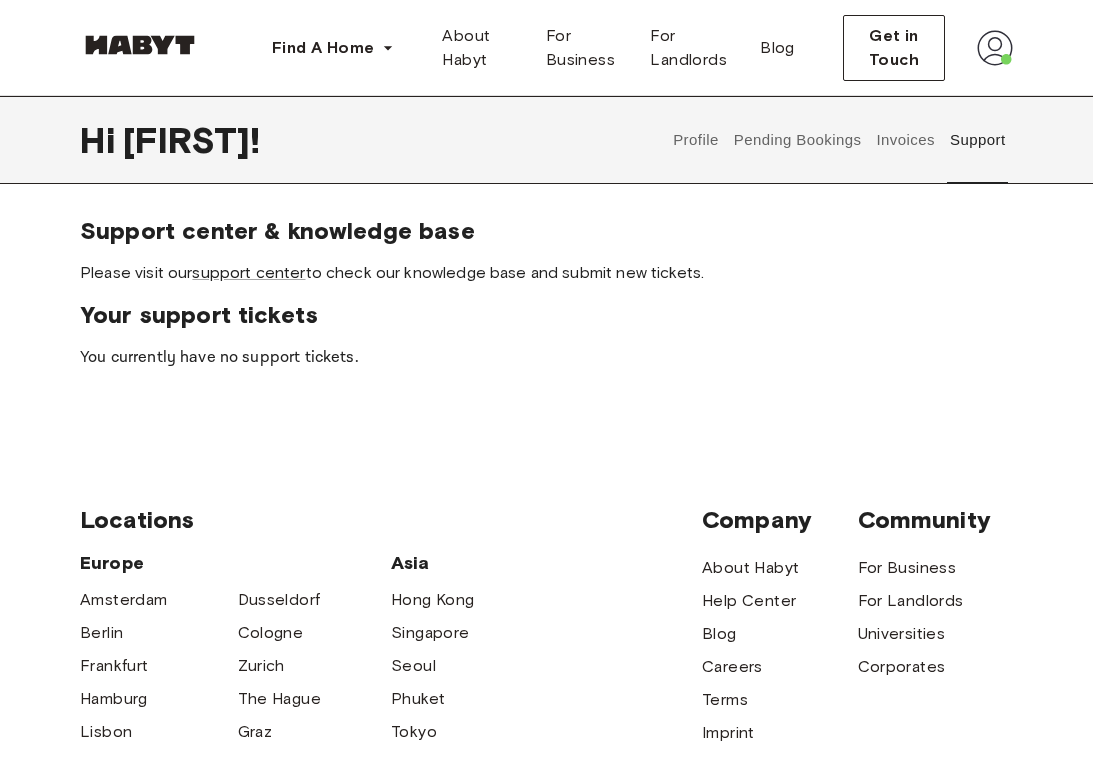 click on "Invoices" at bounding box center (905, 140) 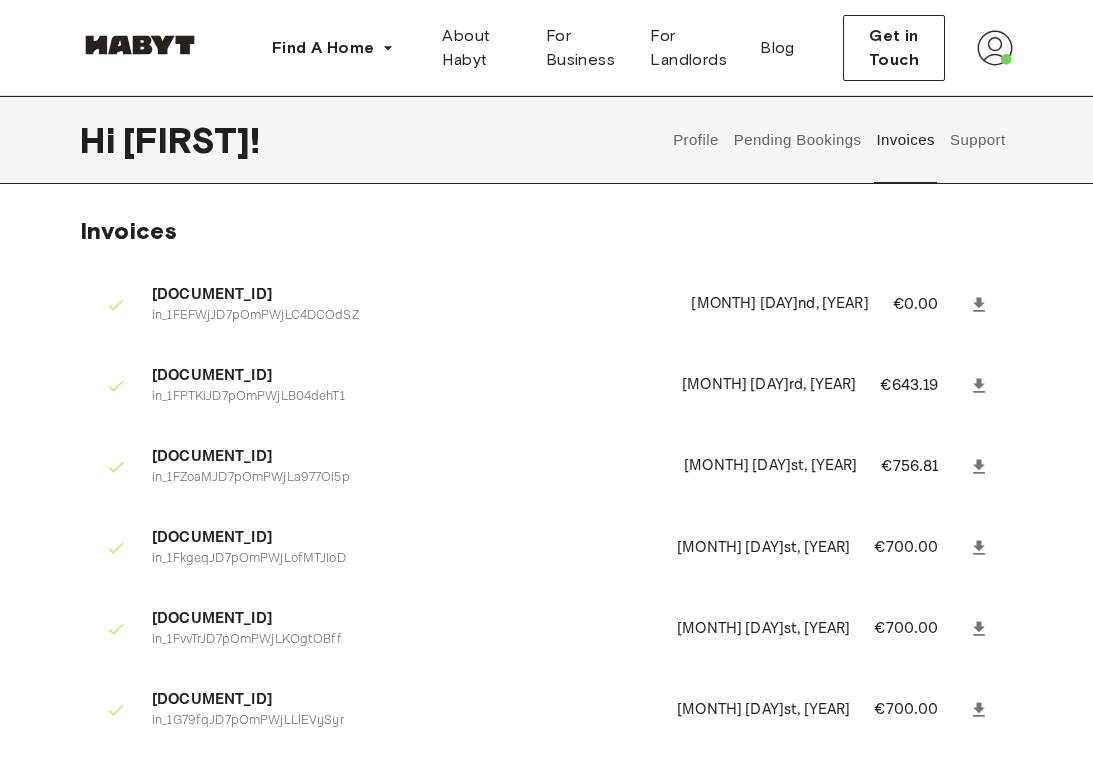 click on "Pending Bookings" at bounding box center (797, 140) 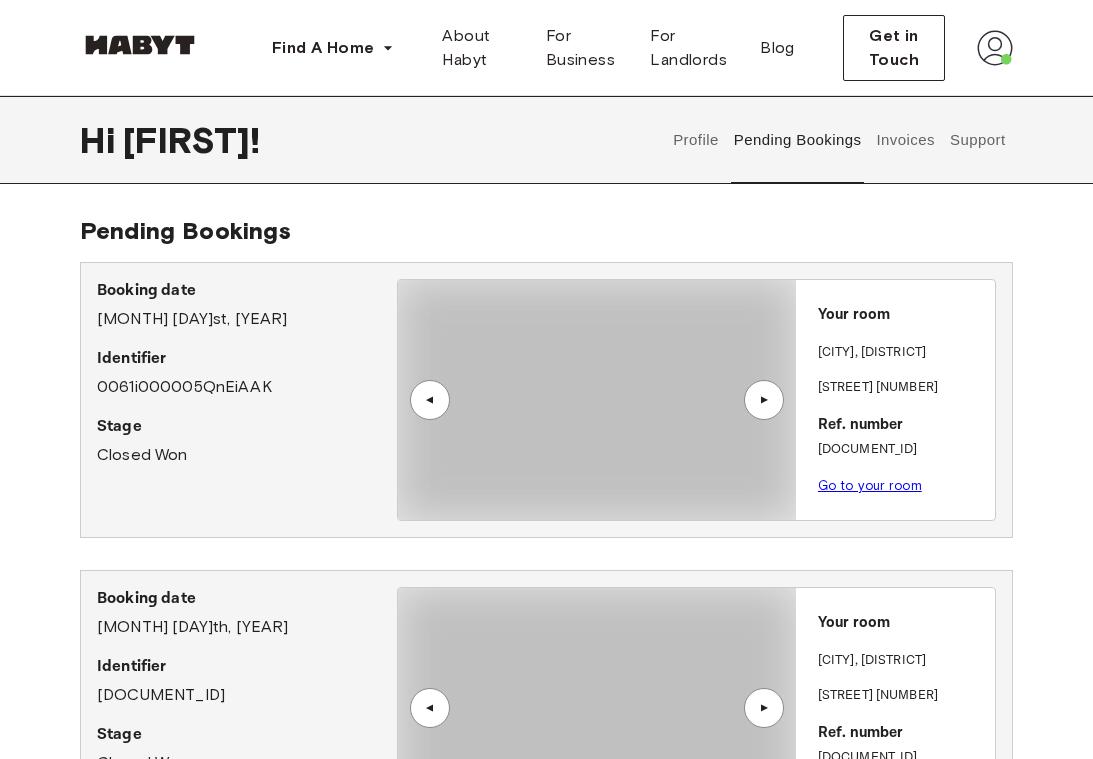 click on "Profile Pending Bookings Invoices Support" at bounding box center (839, 140) 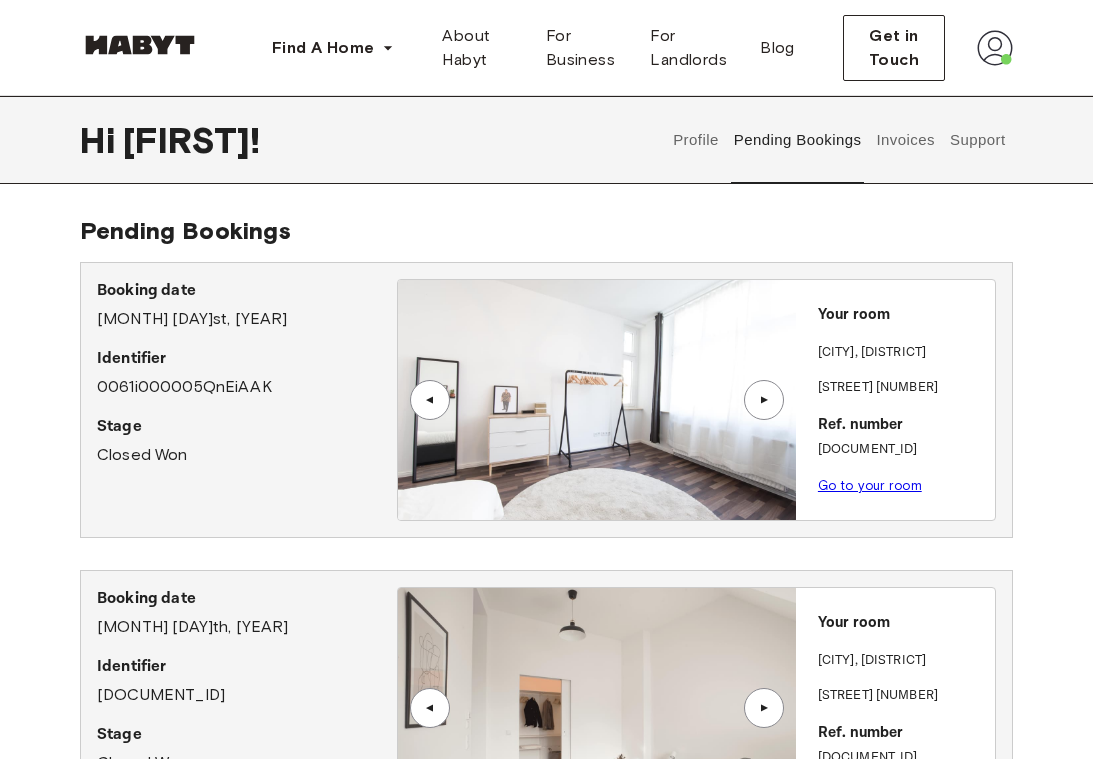 click on "Pending Bookings Booking date [MONTH] [DAY]st, [YEAR] Identifier [DOCUMENT_ID] Stage Closed Won ▲ ▲ Your room [CITY] , [DISTRICT] [STREET] [NUMBER] Ref. number [DOCUMENT_ID] Go to your room Booking date [MONTH] [DAY]th, [YEAR] Identifier [DOCUMENT_ID] Stage Closed Won ▲ ▲ Your room [CITY] , [DISTRICT] [STREET] [NUMBER] Ref. number [DOCUMENT_ID] Go to your room Booking date [MONTH] [DAY]th, [YEAR] Identifier [DOCUMENT_ID] Stage Closed Won ▲ ▲ Your room [CITY] , [DISTRICT] [STREET] [NUMBER] Ref. number [DOCUMENT_ID] Go to your room Booking date [MONTH] [DAY]th, [YEAR] Identifier [DOCUMENT_ID] Stage Closed Won ▲ ▲ Your room [CITY] , [DISTRICT] [STREET] [NUMBER] Ref. number [DOCUMENT_ID] Go to your room" at bounding box center [546, 855] 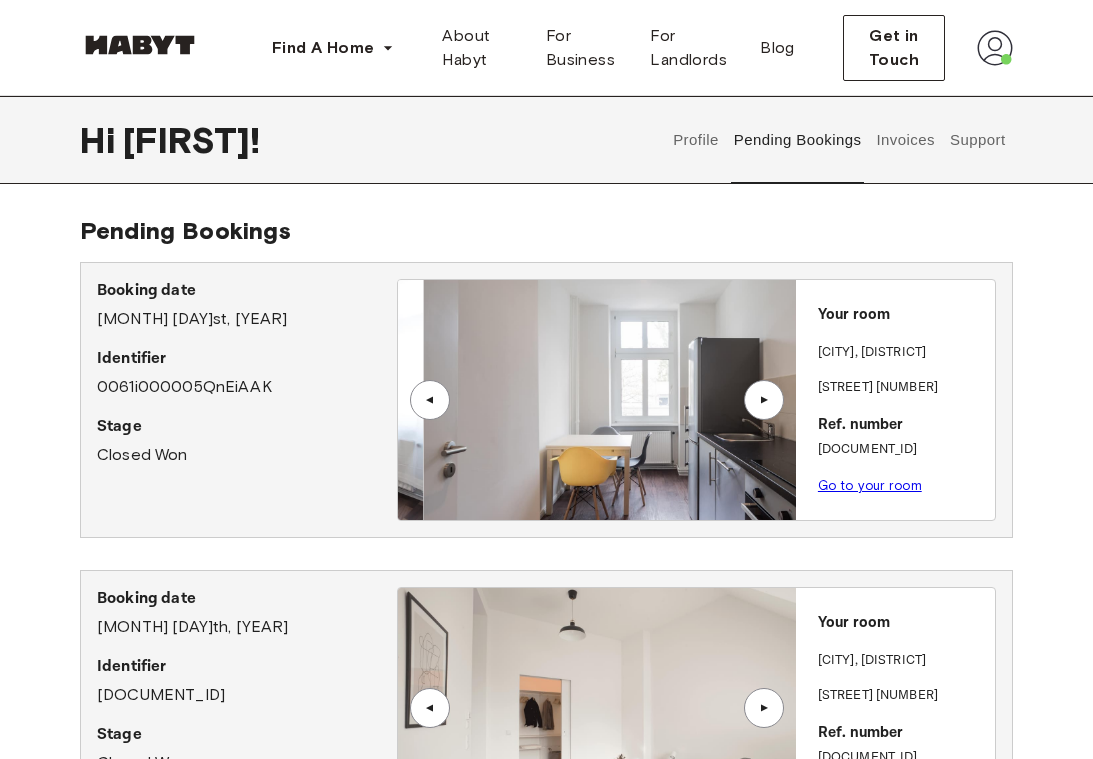 click on "▲" at bounding box center [764, 400] 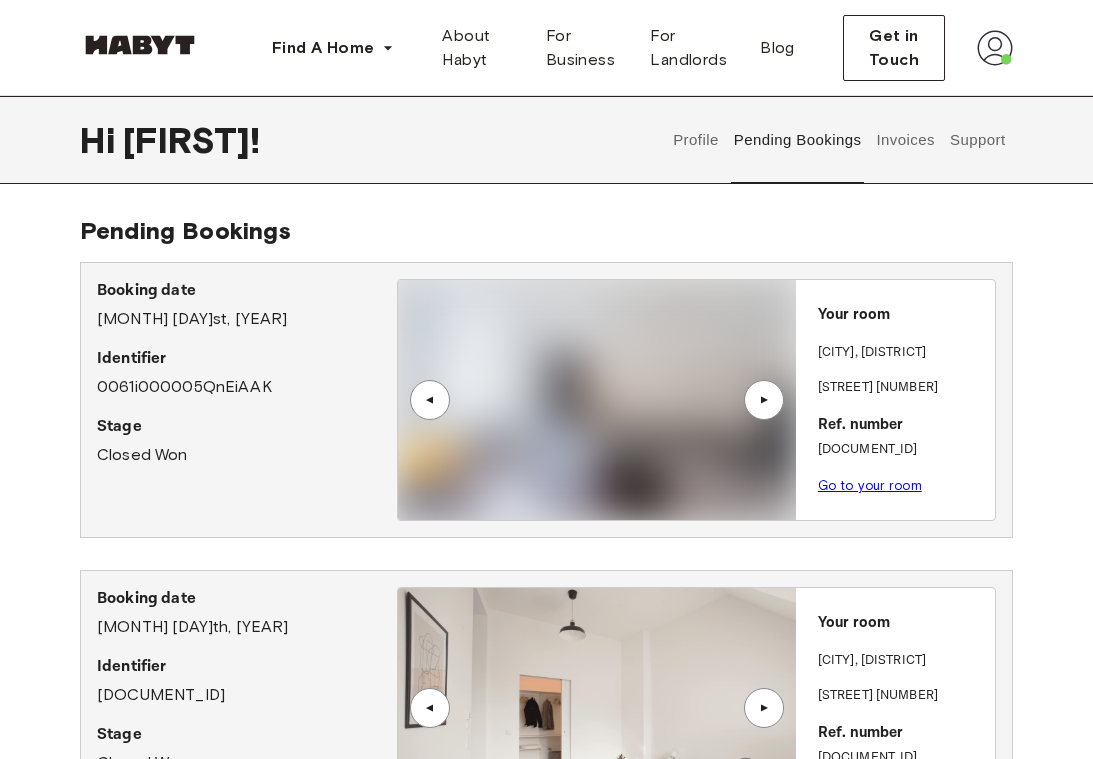 click on "▲" at bounding box center (764, 400) 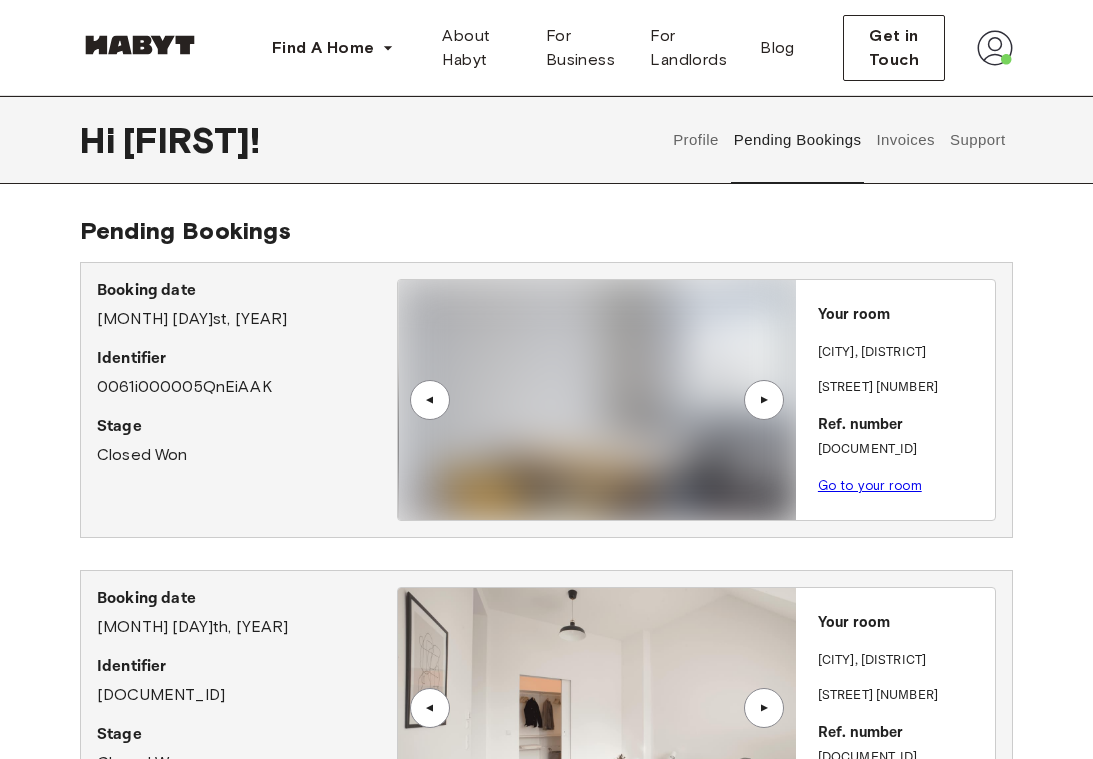 click on "▲" at bounding box center (764, 400) 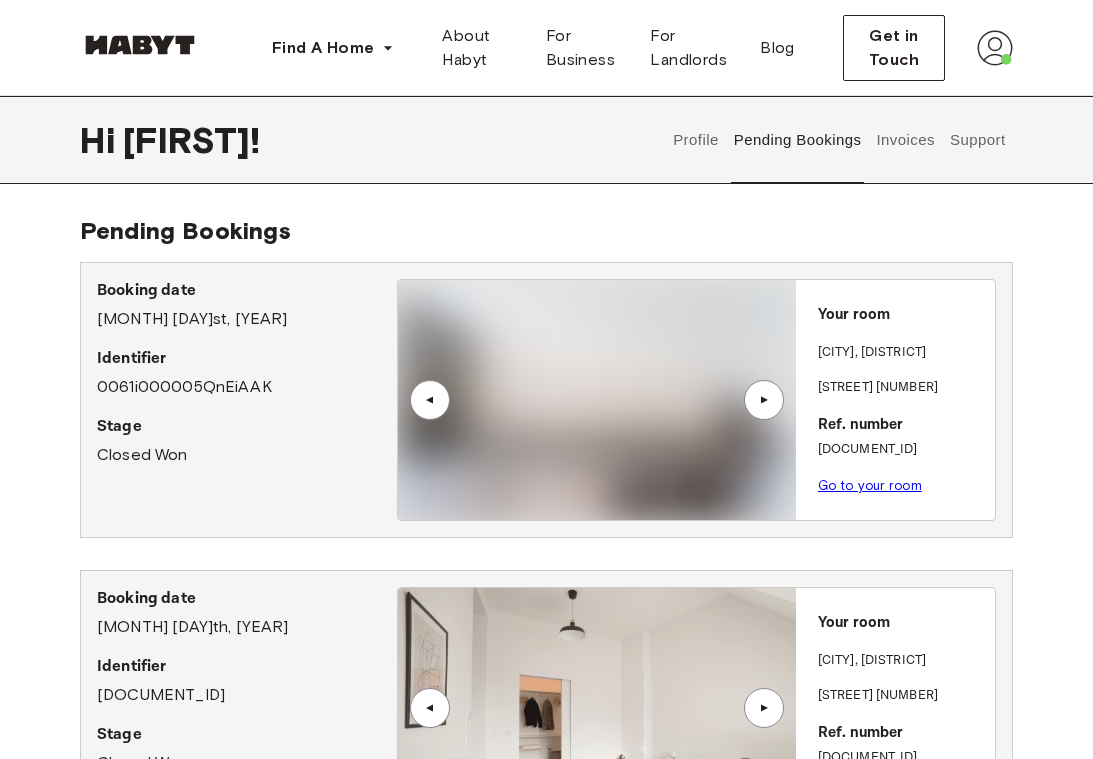 click on "▲" at bounding box center (764, 400) 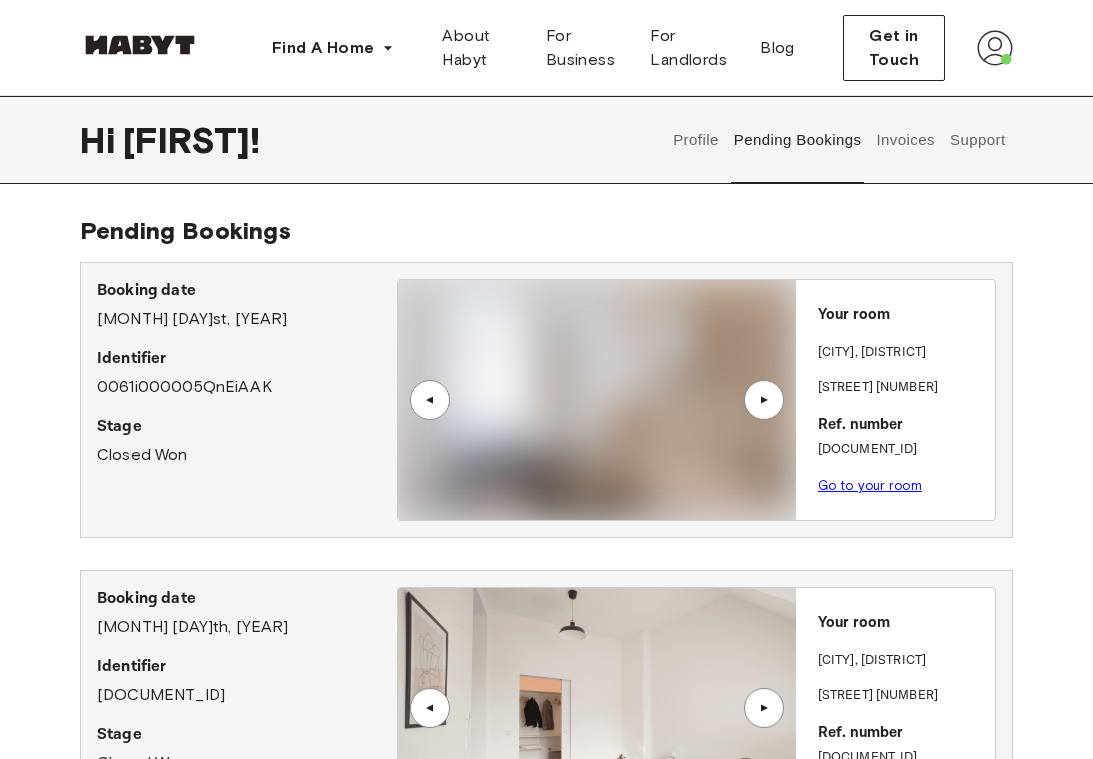 click on "▲" at bounding box center (764, 400) 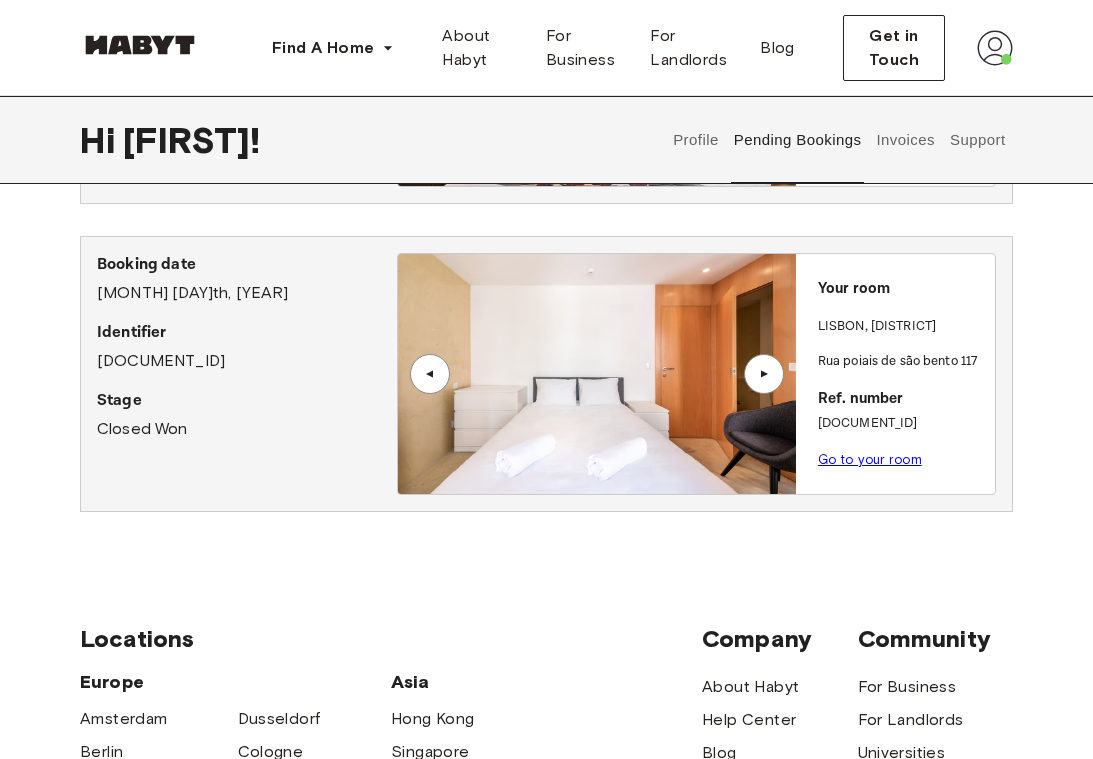 scroll, scrollTop: 933, scrollLeft: 0, axis: vertical 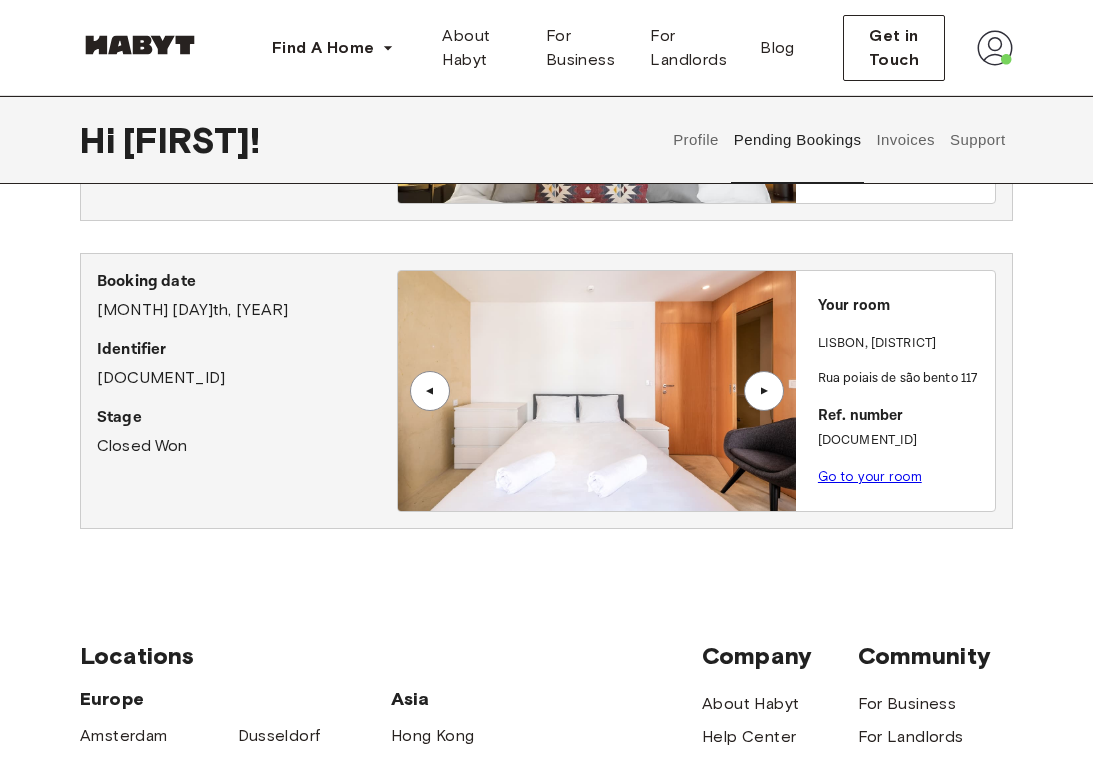 click on "▲" at bounding box center [764, 391] 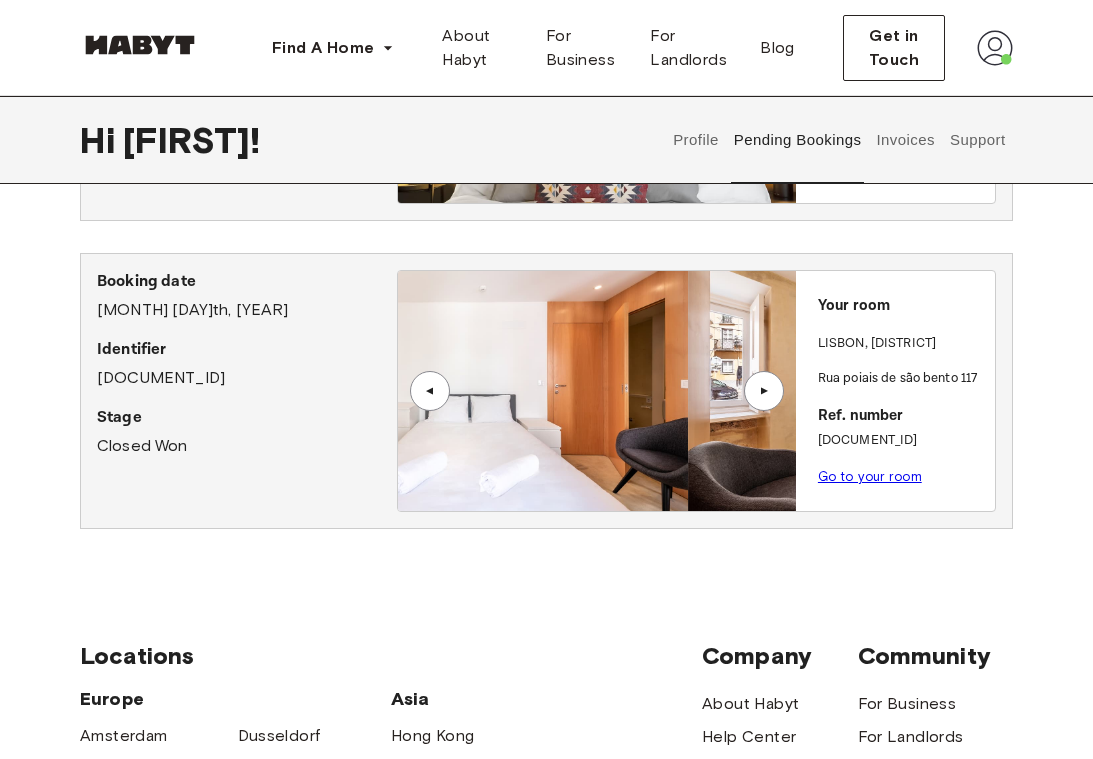click on "▲" at bounding box center [764, 391] 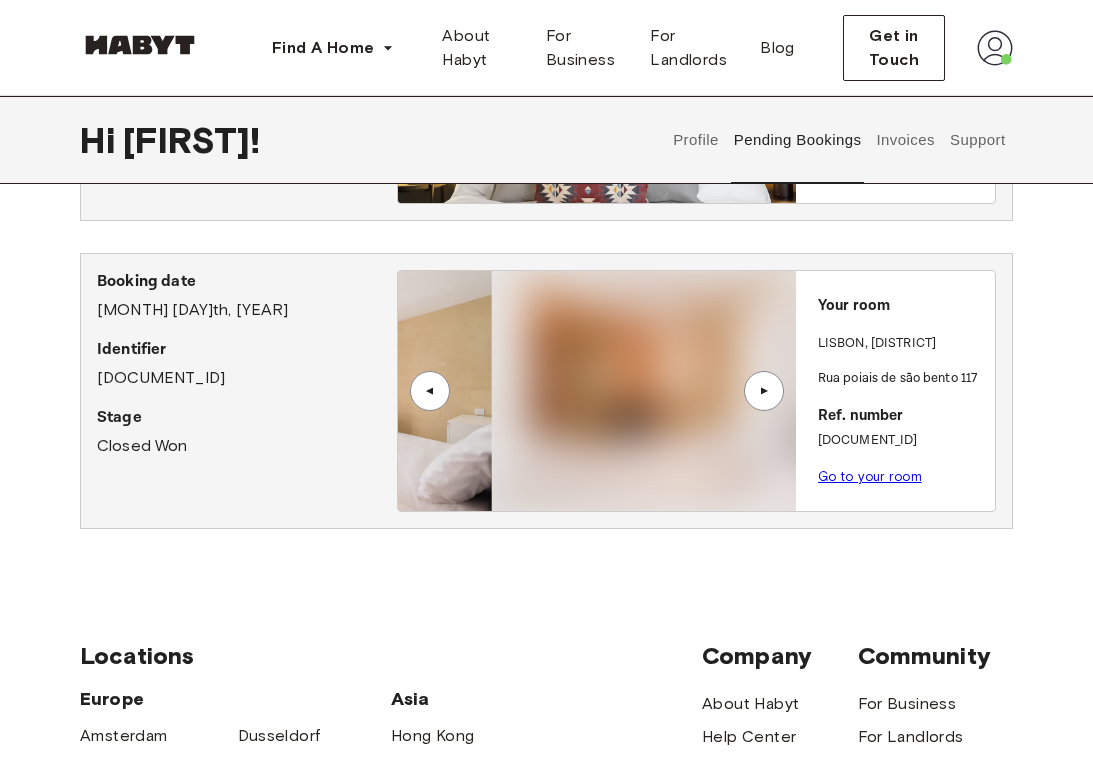 click on "▲" at bounding box center [764, 391] 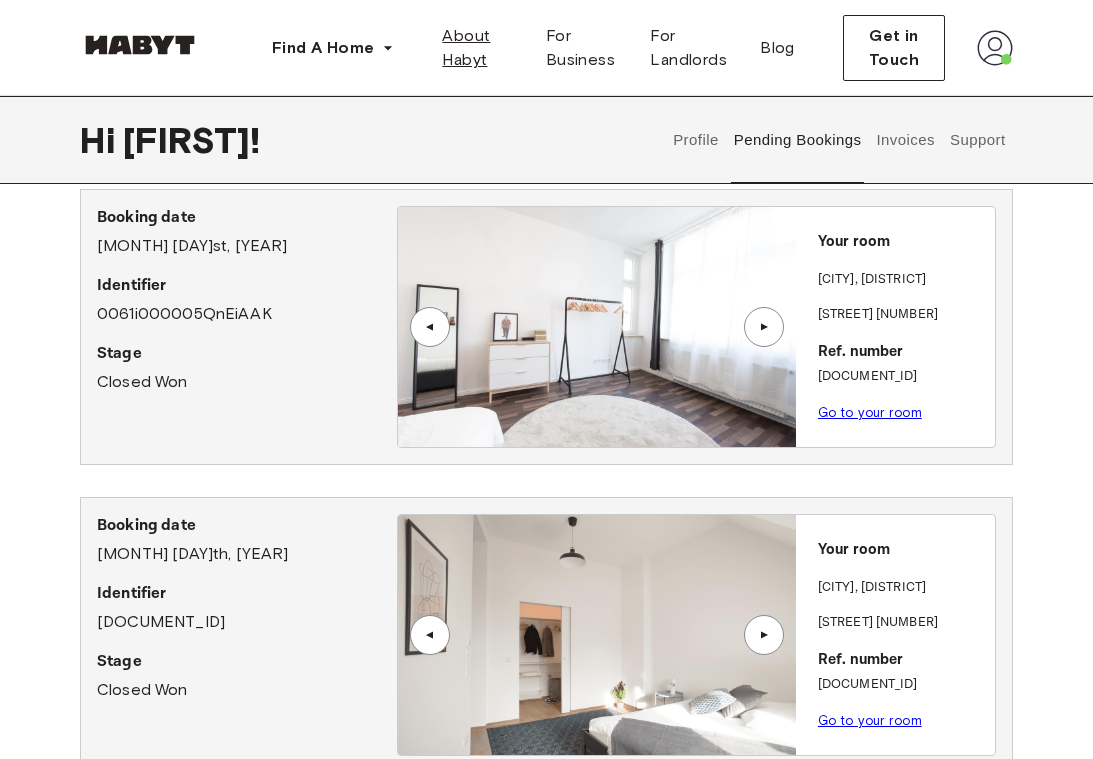 scroll, scrollTop: 0, scrollLeft: 0, axis: both 